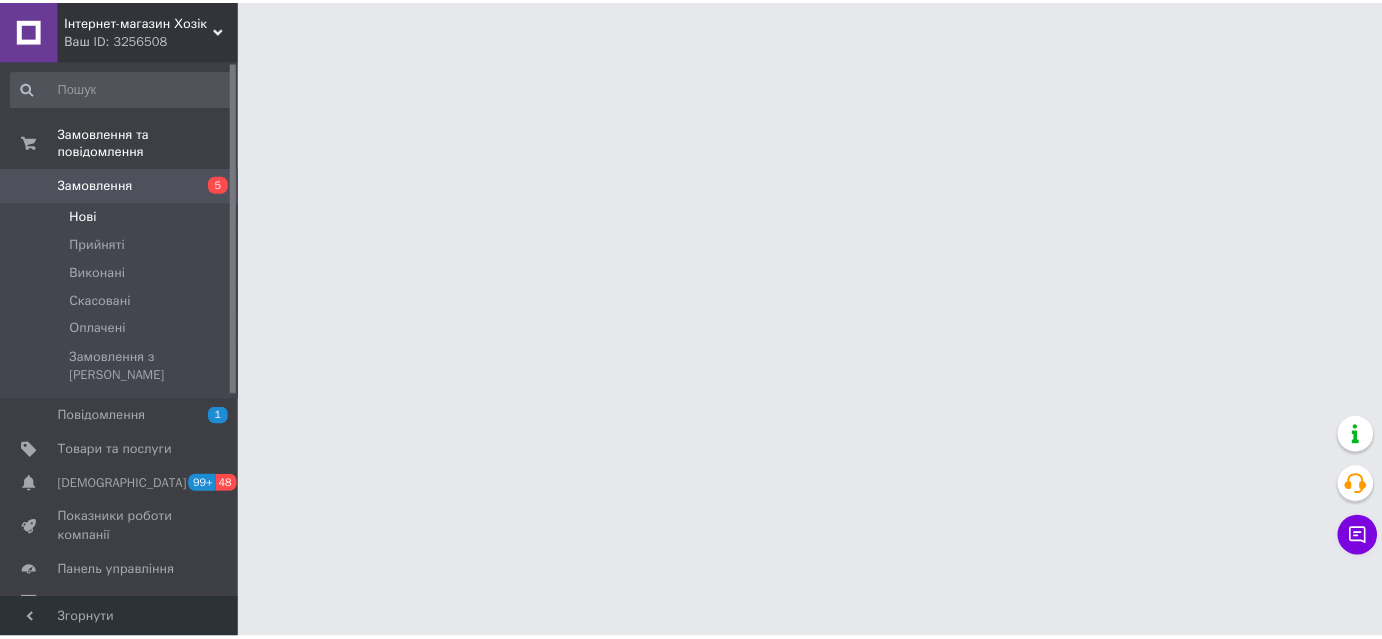 scroll, scrollTop: 0, scrollLeft: 0, axis: both 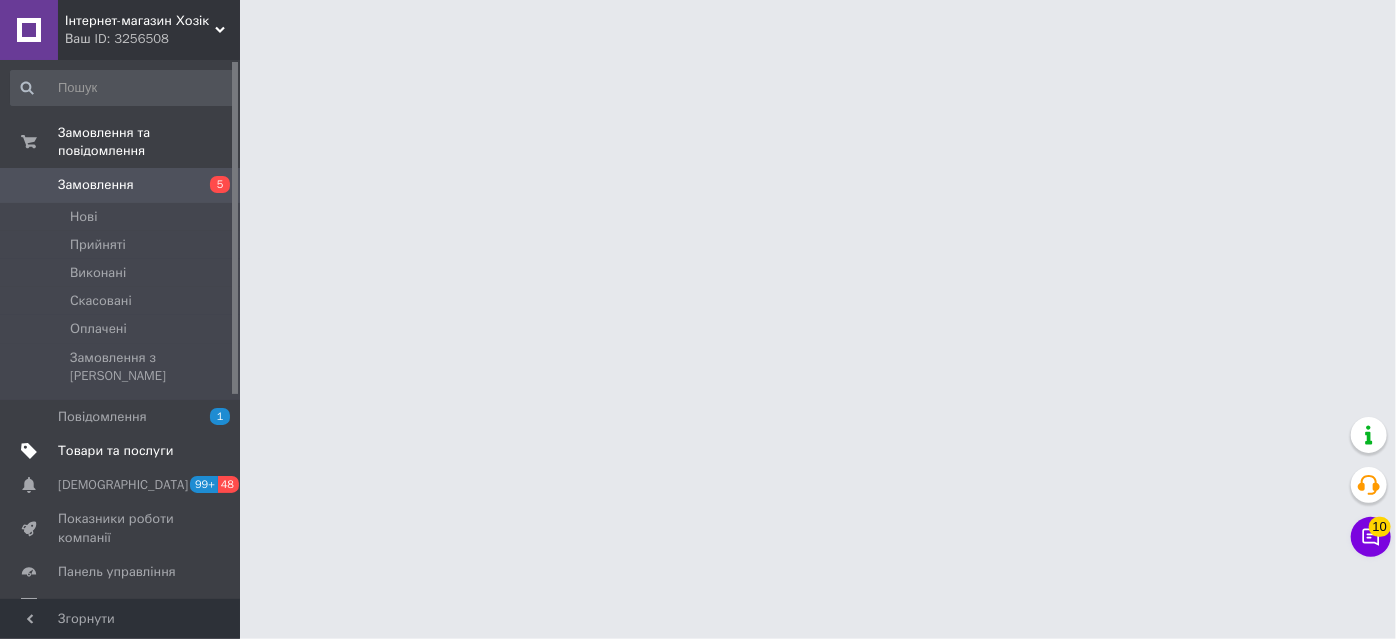 click on "Товари та послуги" at bounding box center (115, 451) 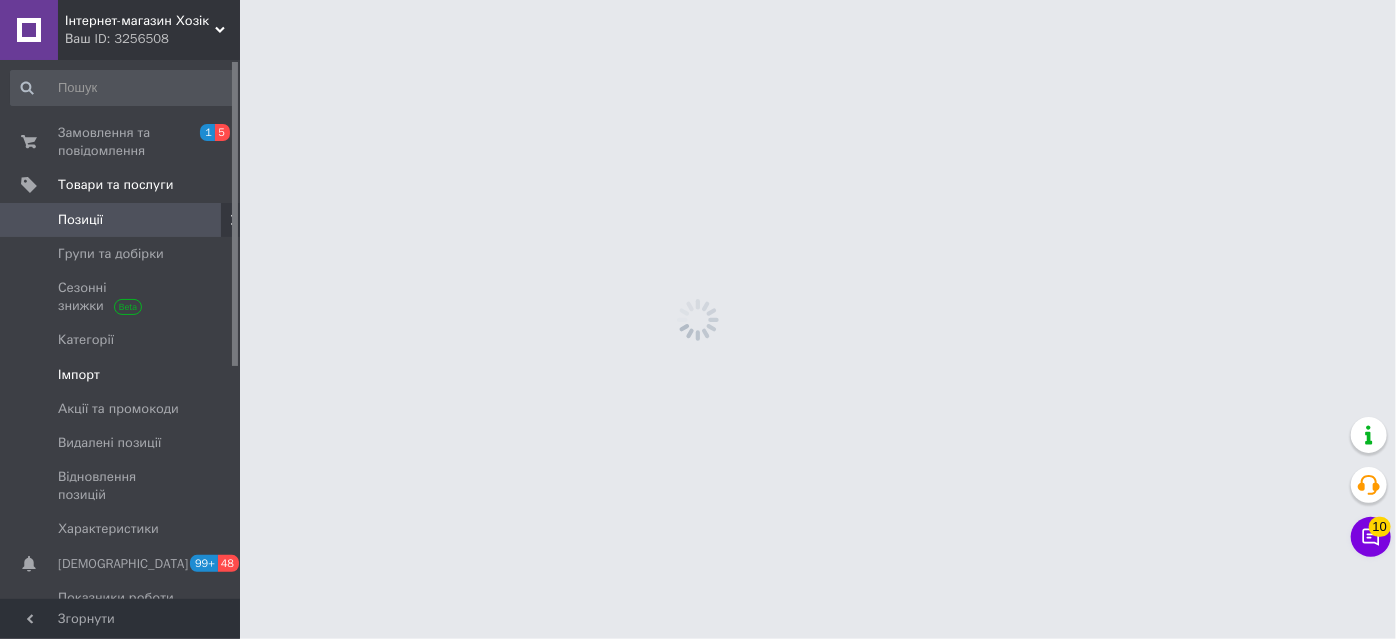 click on "Імпорт" at bounding box center (79, 375) 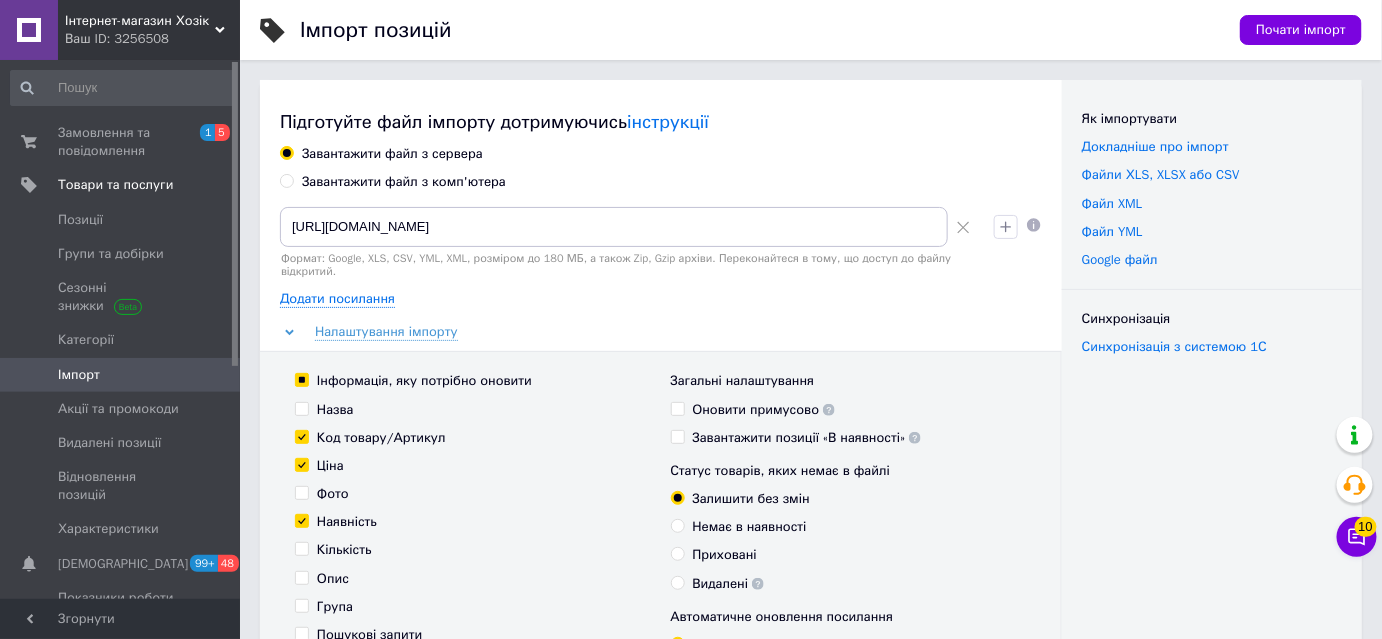 click on "Завантажити файл з комп'ютера" at bounding box center [404, 182] 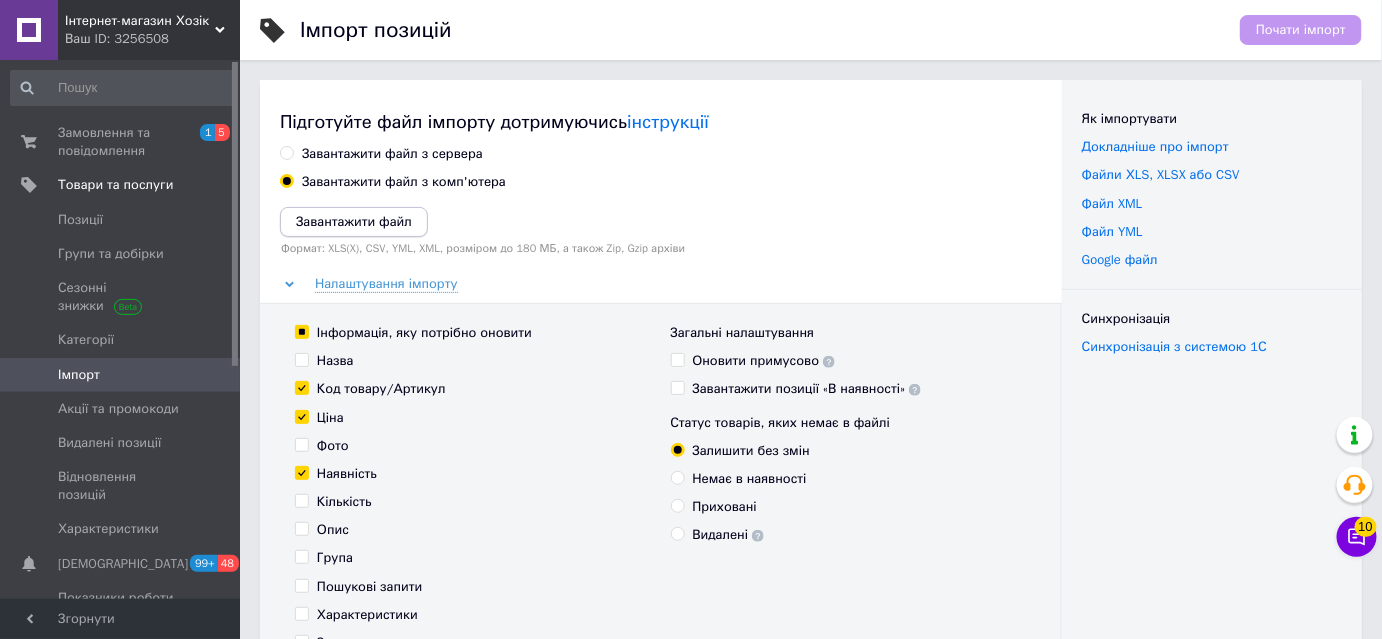 click on "Завантажити файл" at bounding box center (354, 221) 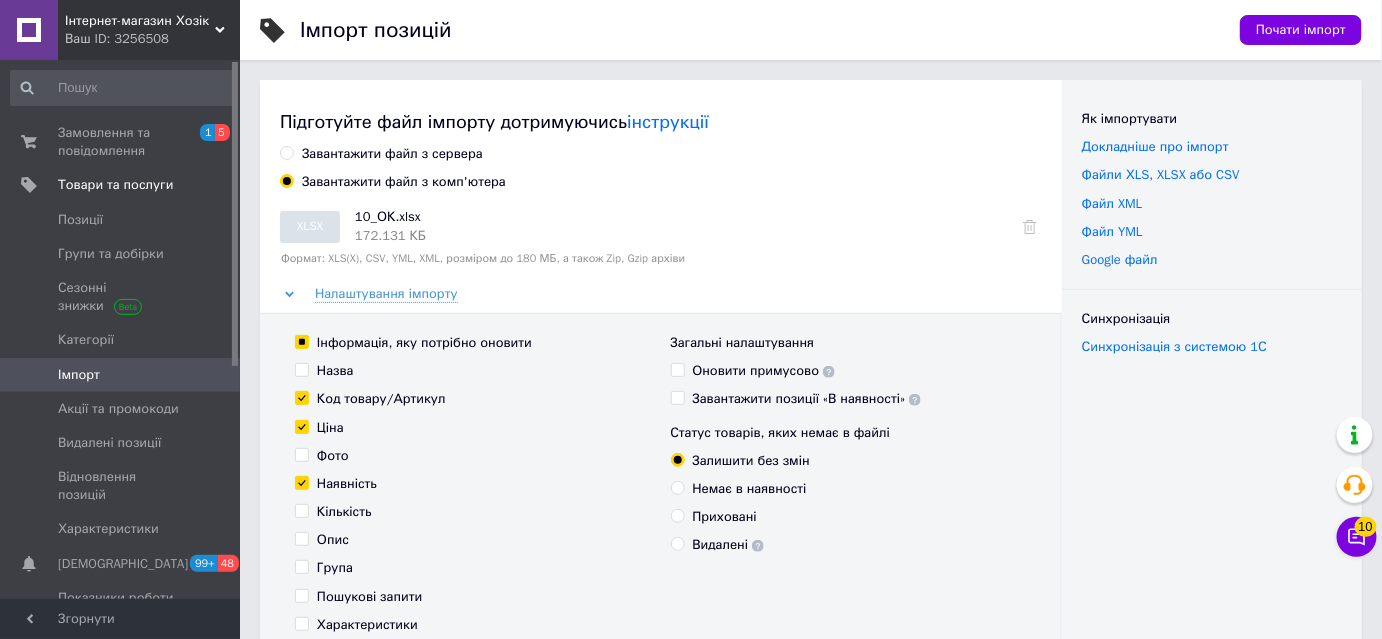 click on "Завантажити файл з сервера" at bounding box center (392, 154) 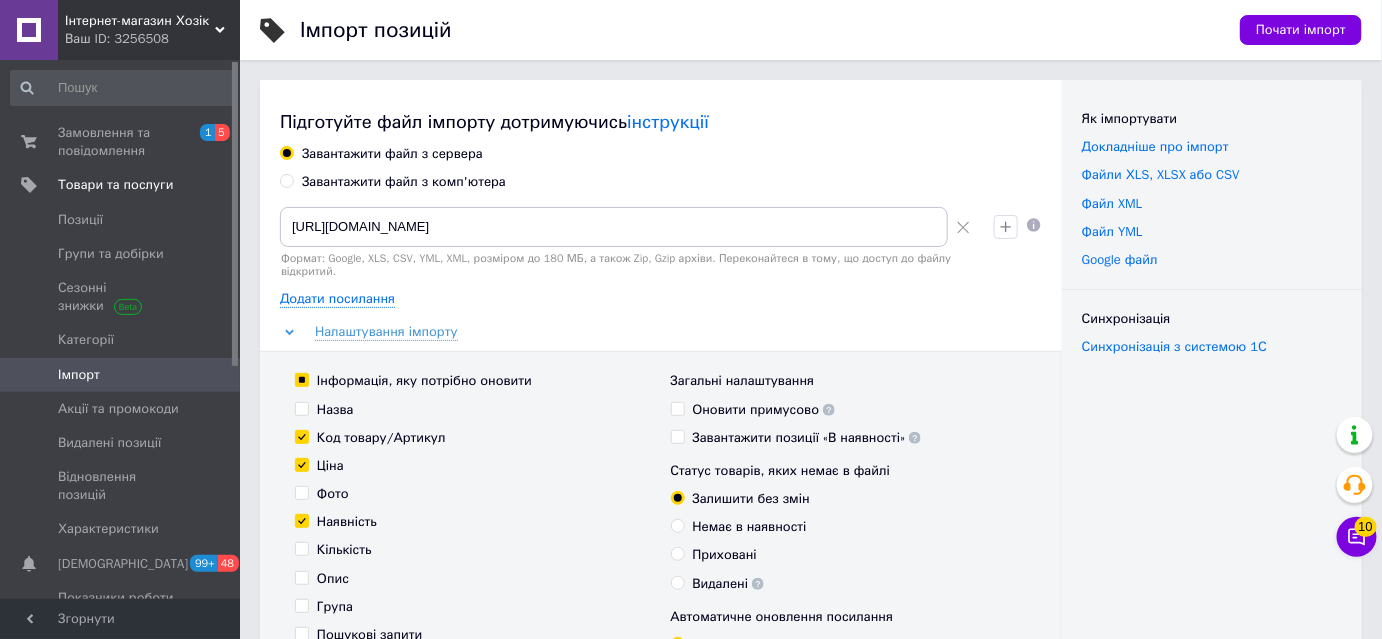 click on "Завантажити файл з комп'ютера" at bounding box center [404, 182] 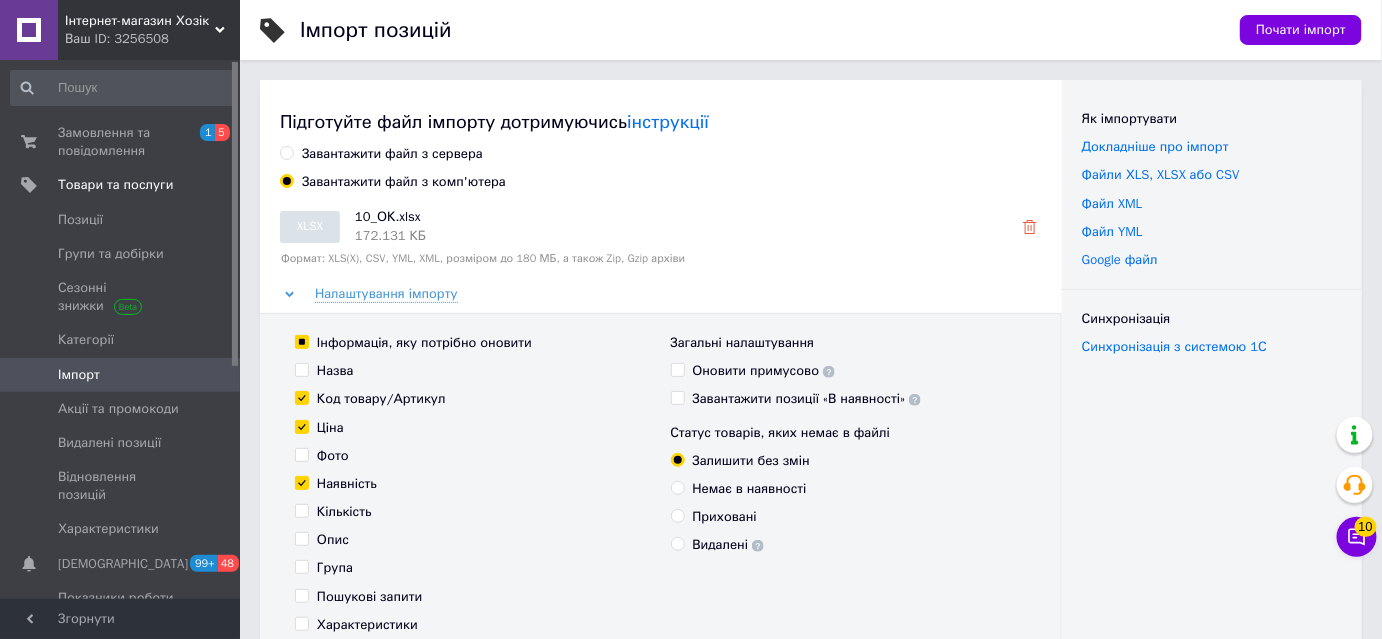 click 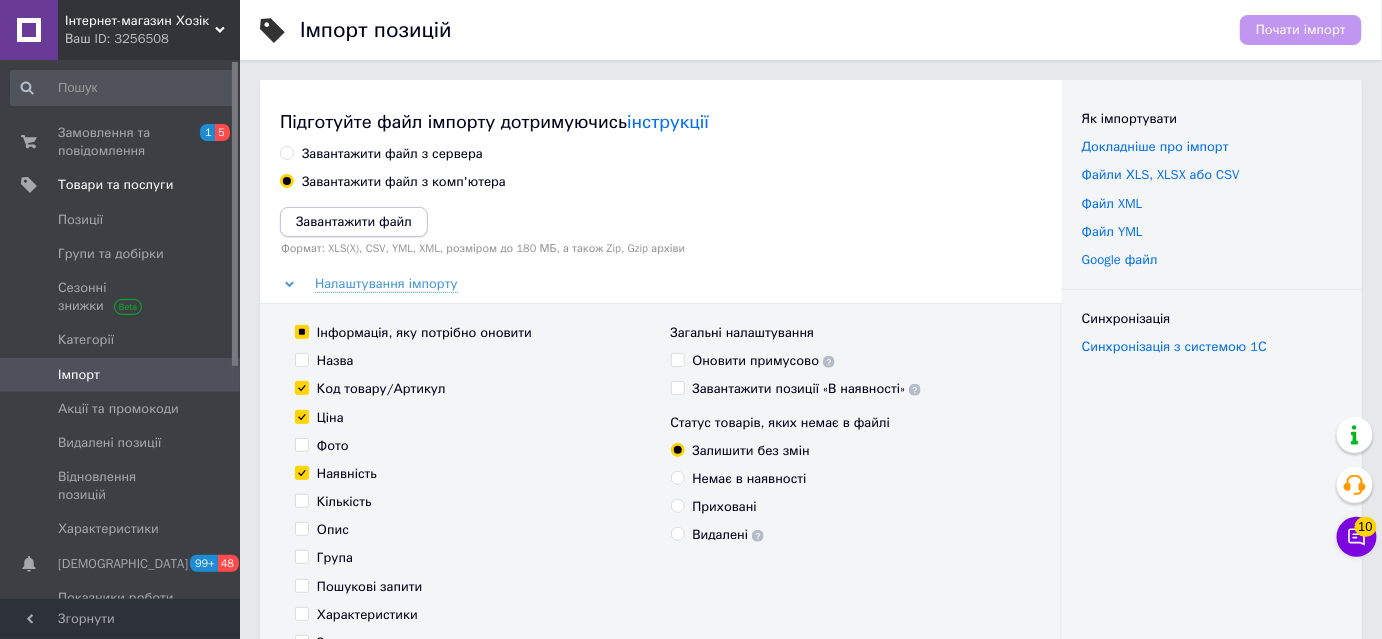 click on "Завантажити файл" at bounding box center [354, 221] 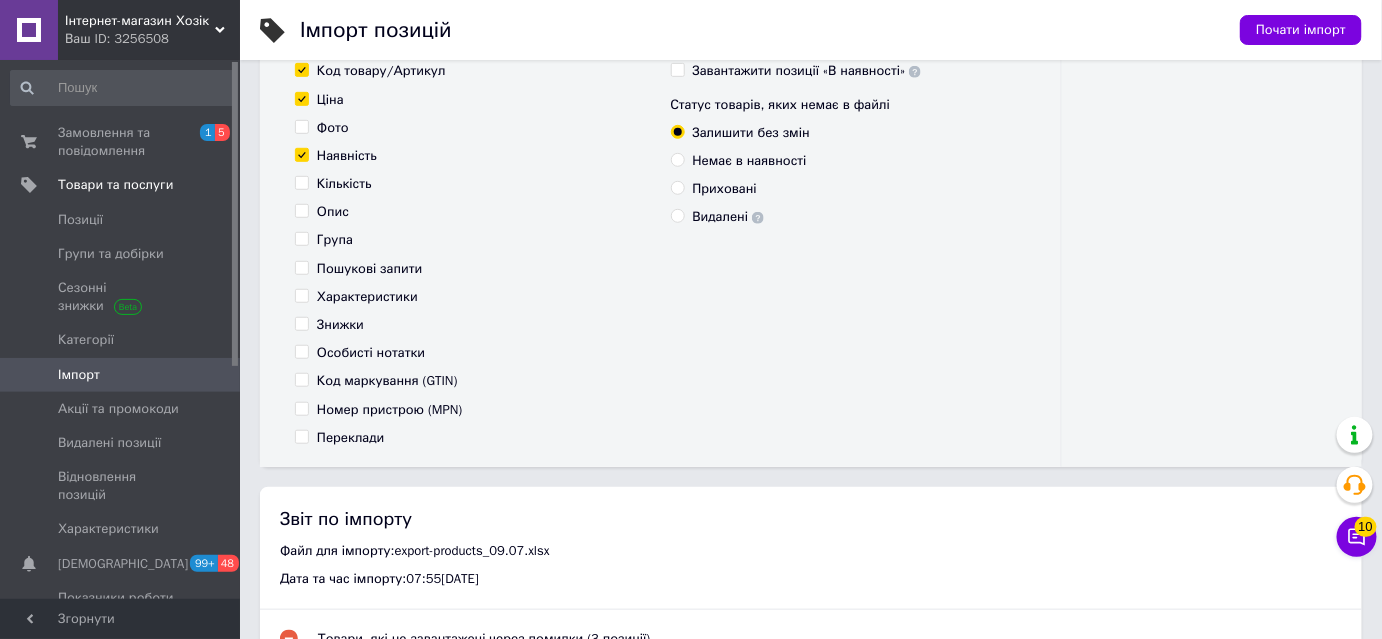 scroll, scrollTop: 363, scrollLeft: 0, axis: vertical 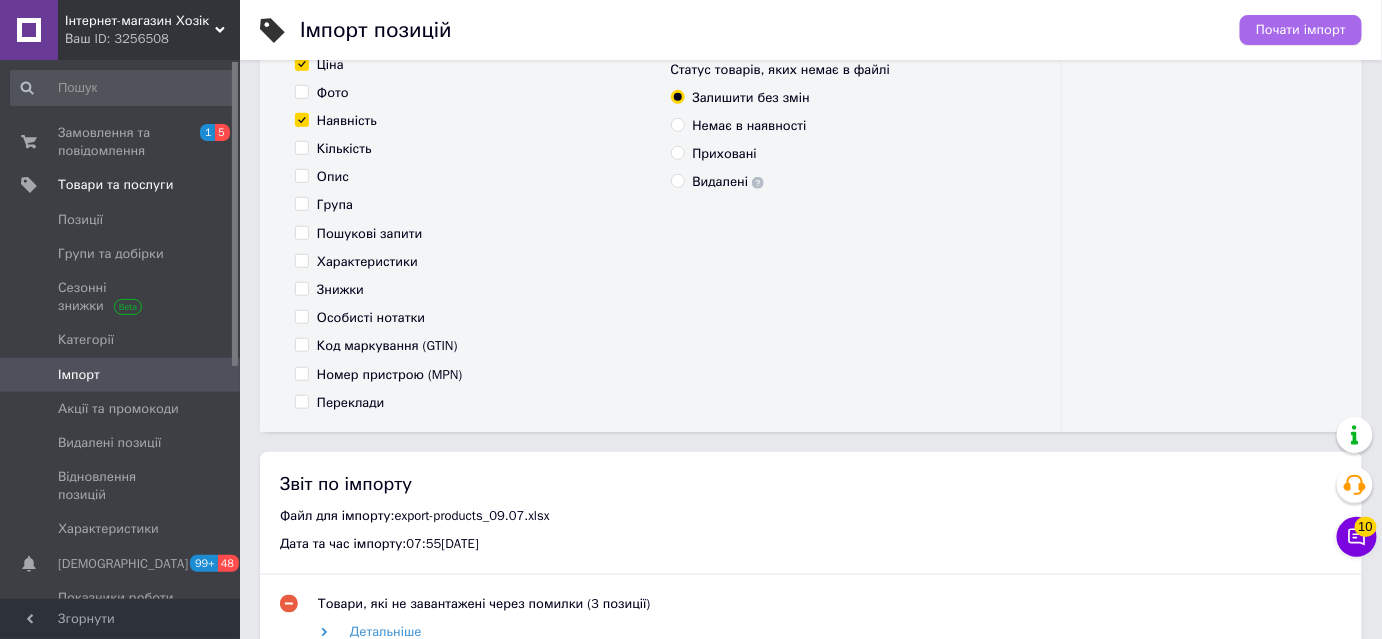 click on "Почати імпорт" at bounding box center [1301, 30] 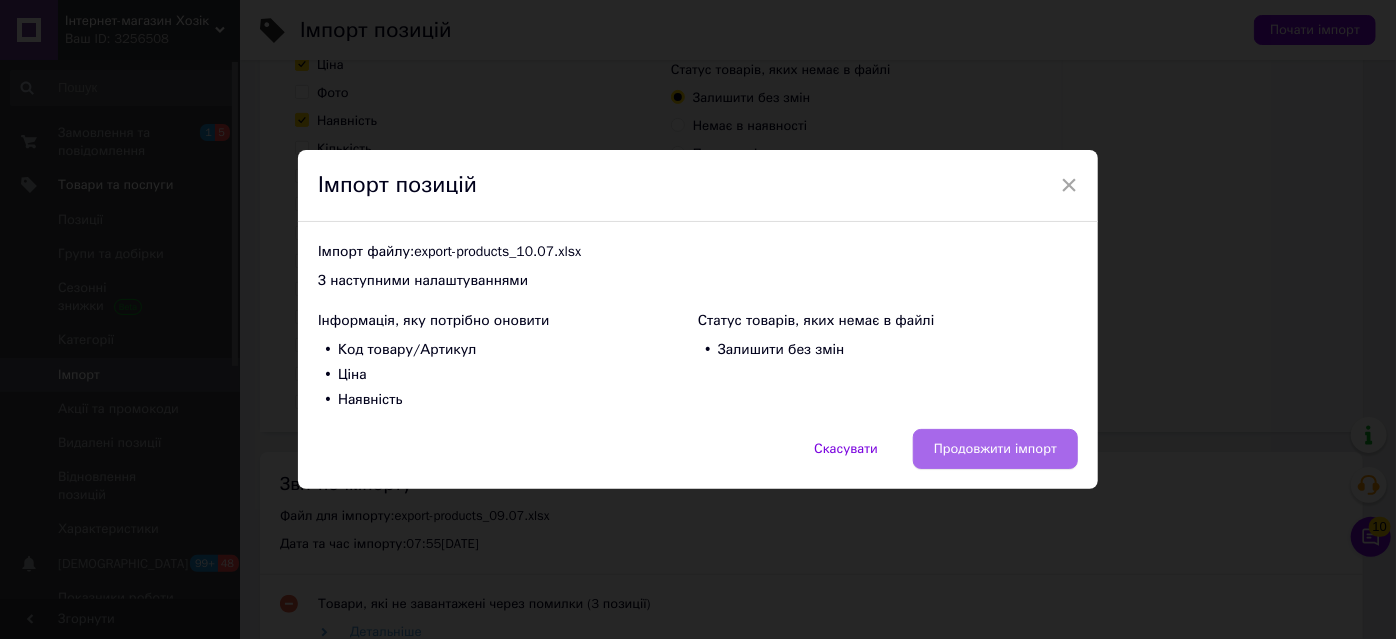 click on "Продовжити імпорт" at bounding box center (995, 449) 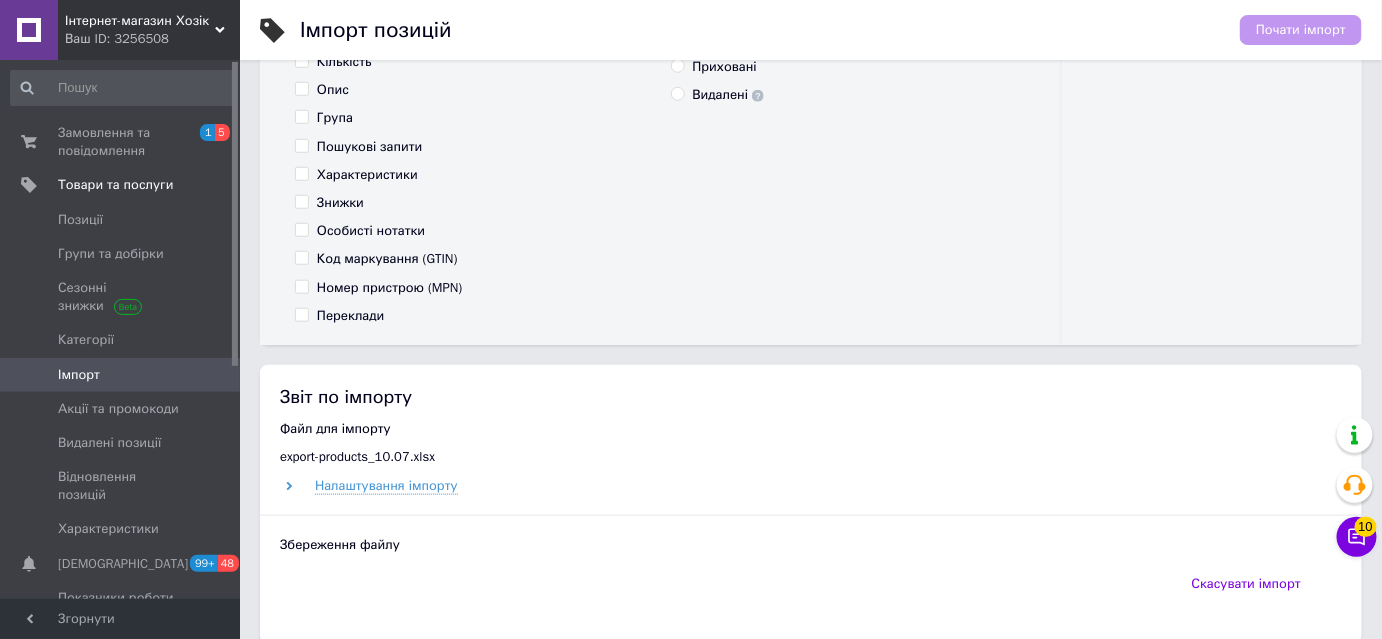 scroll, scrollTop: 444, scrollLeft: 0, axis: vertical 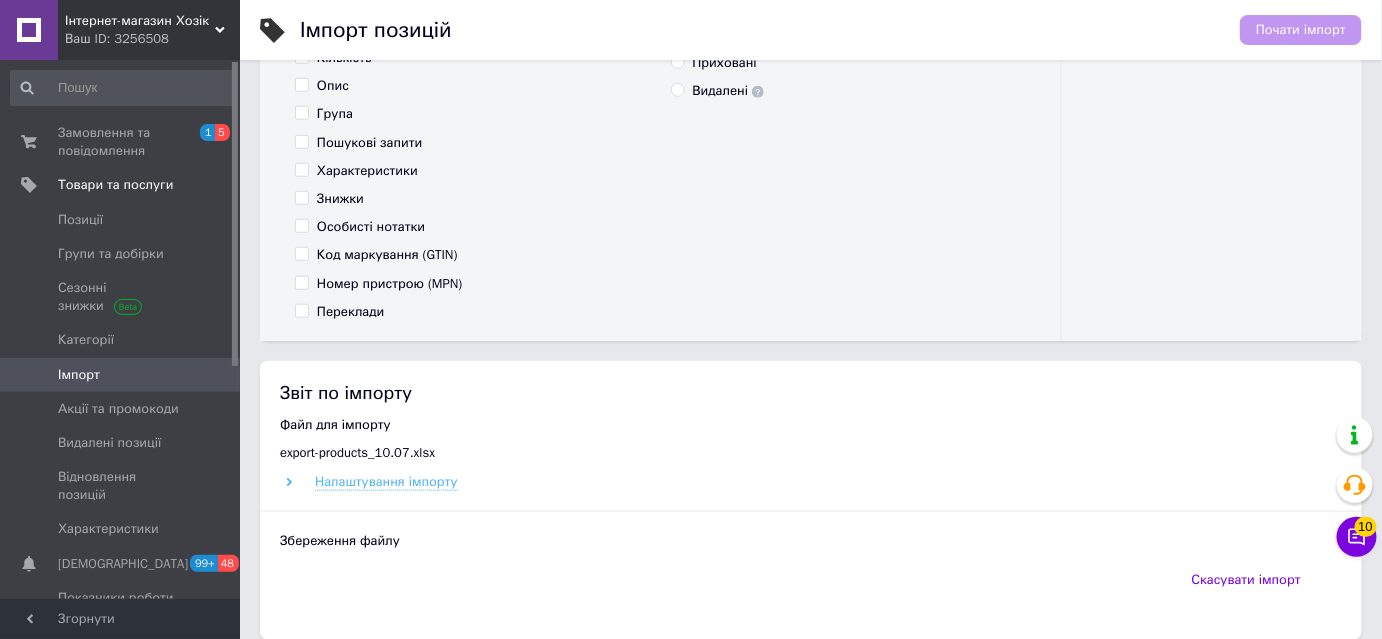 click on "Налаштування імпорту" at bounding box center (386, 482) 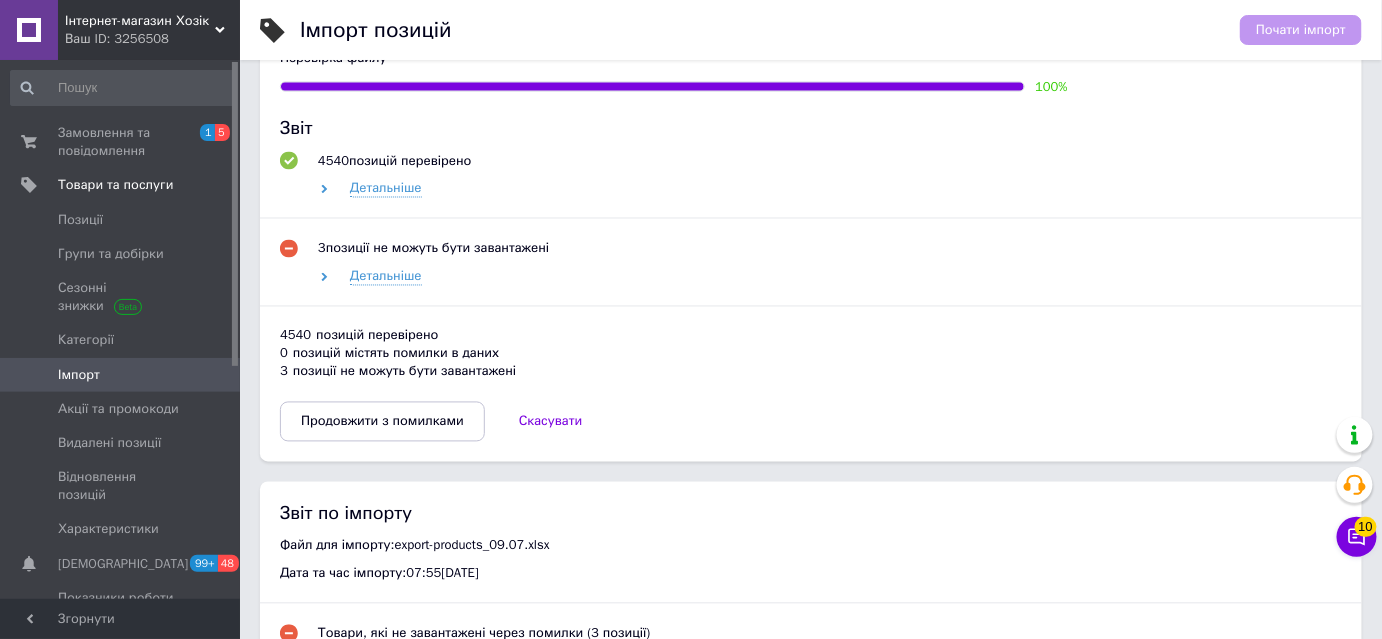 scroll, scrollTop: 1080, scrollLeft: 0, axis: vertical 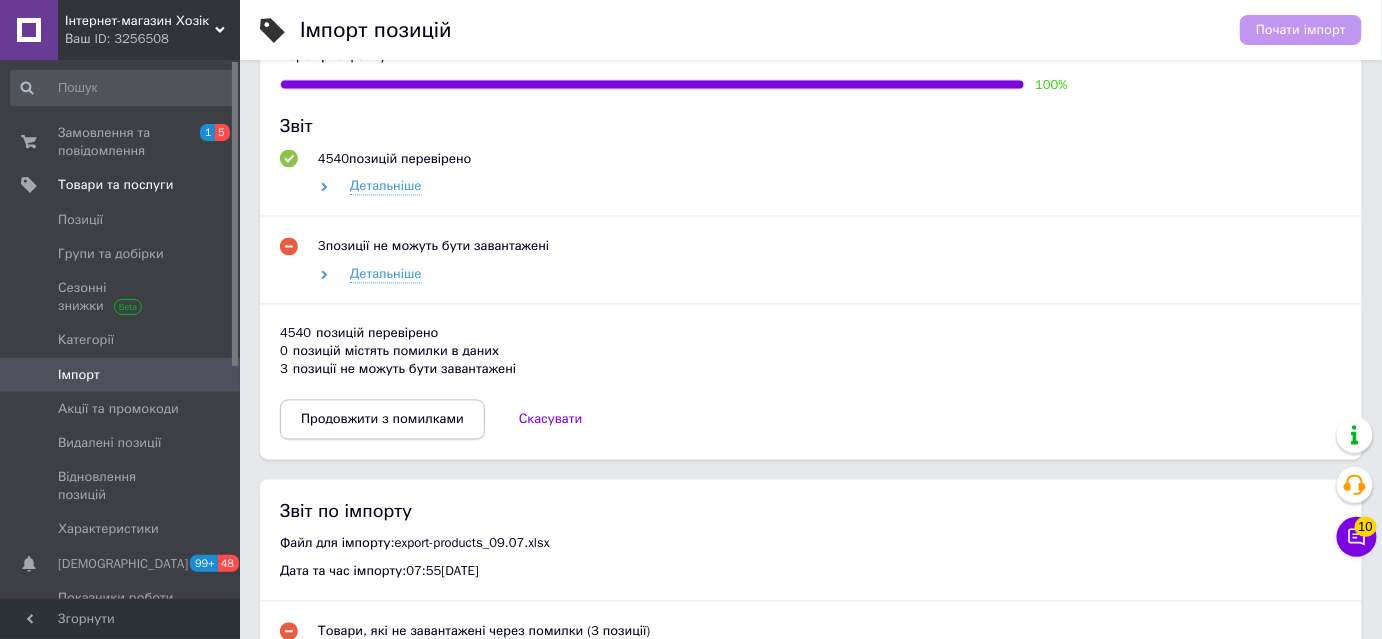click on "Продовжити з помилками" at bounding box center (382, 420) 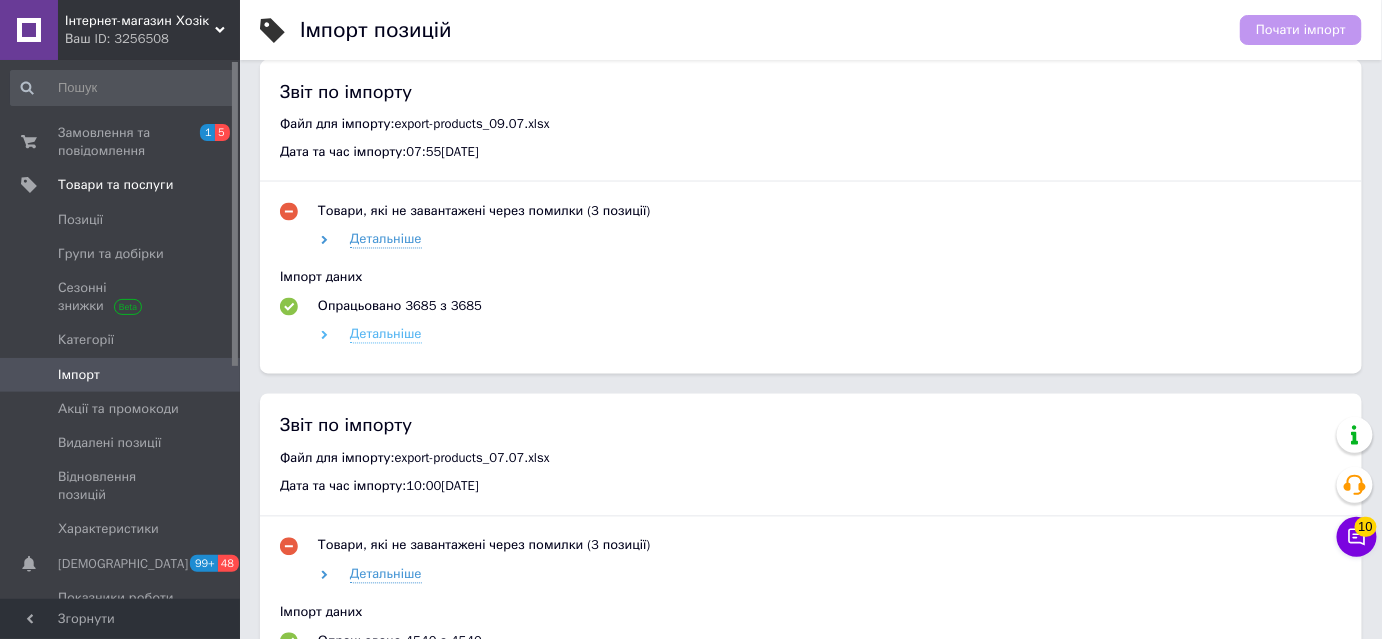 click on "Детальніше" at bounding box center (386, 335) 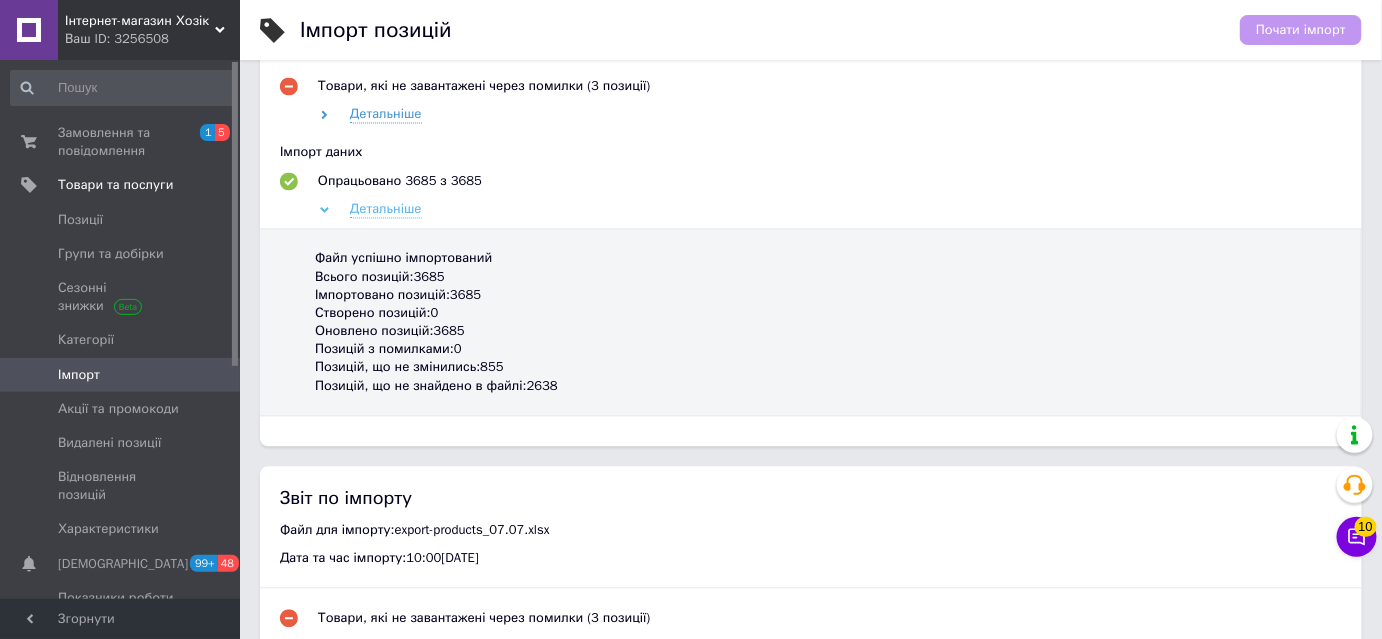 scroll, scrollTop: 1209, scrollLeft: 0, axis: vertical 